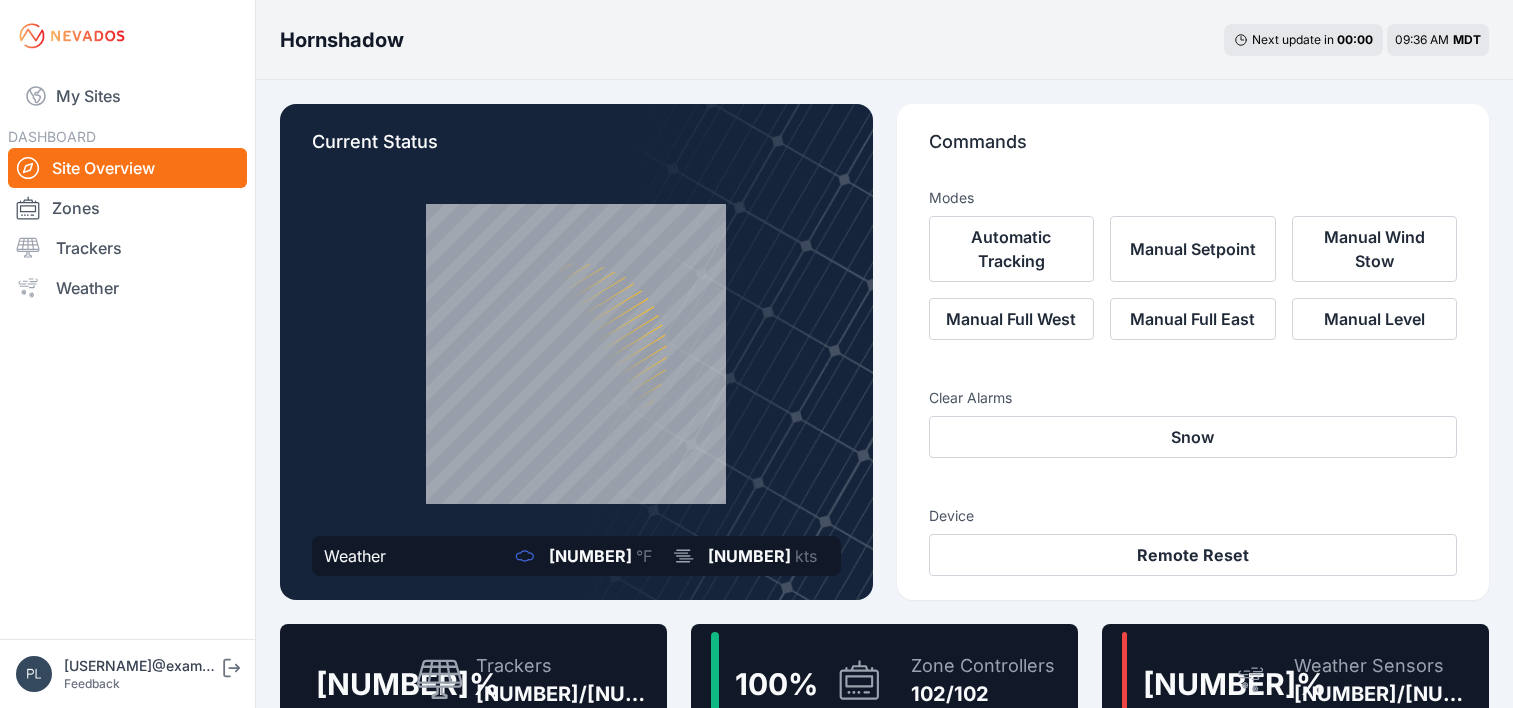 scroll, scrollTop: 18, scrollLeft: 0, axis: vertical 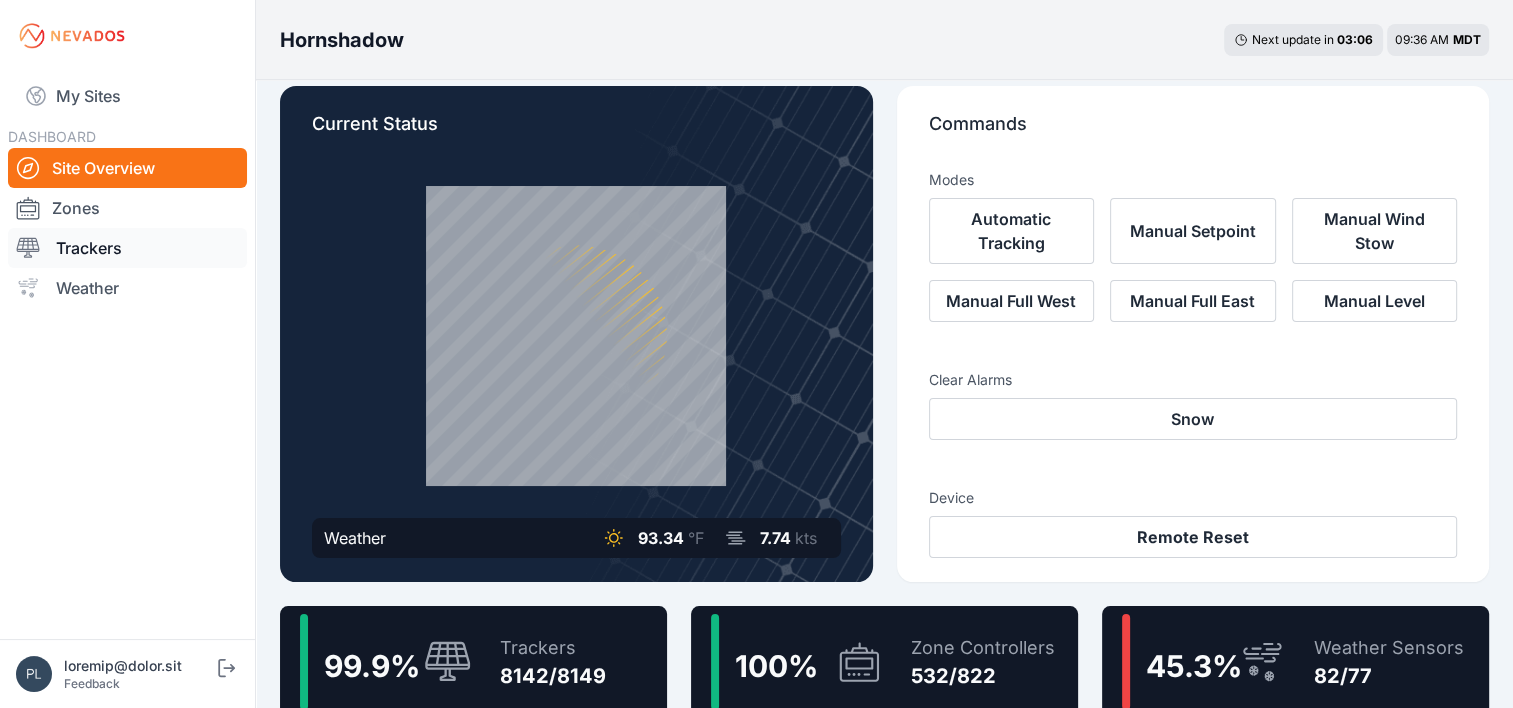 click on "Trackers" at bounding box center [127, 248] 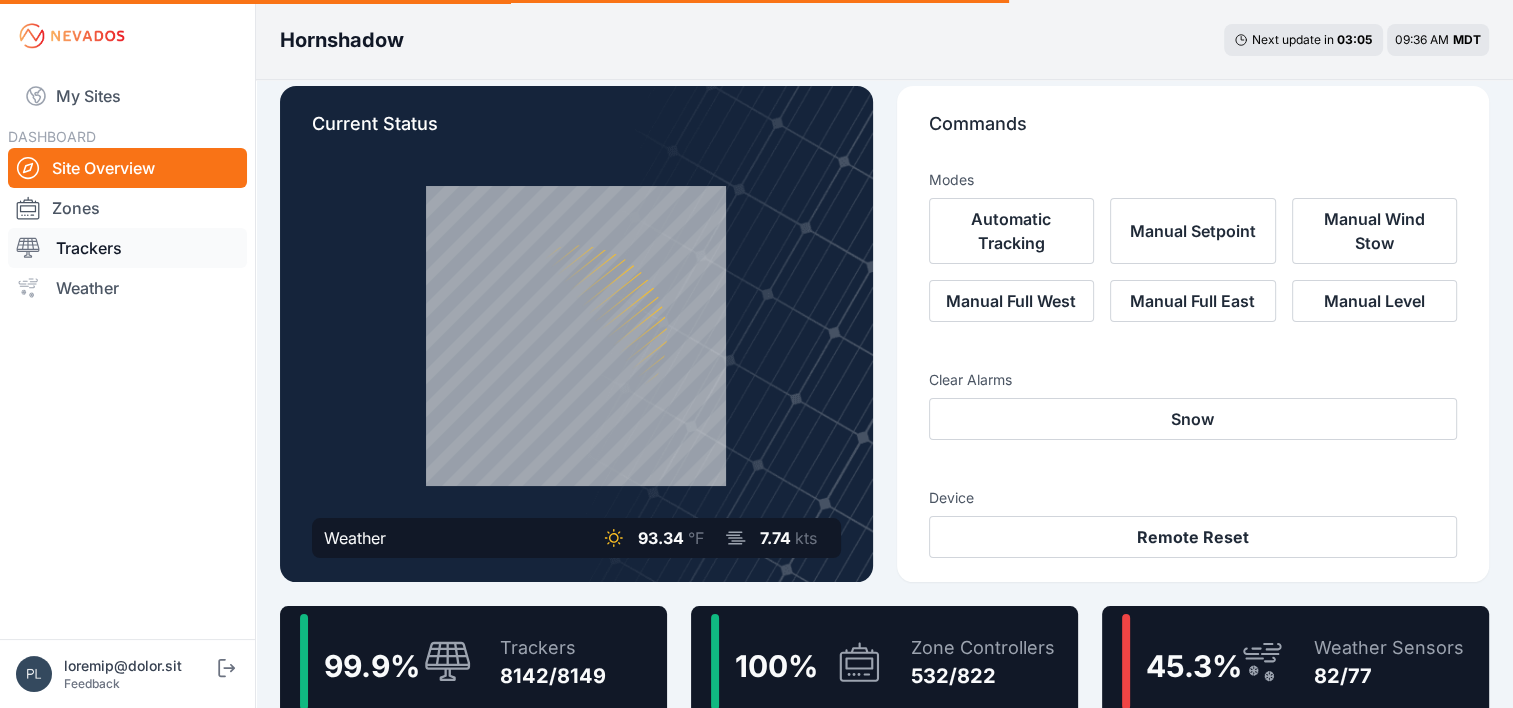 scroll, scrollTop: 0, scrollLeft: 0, axis: both 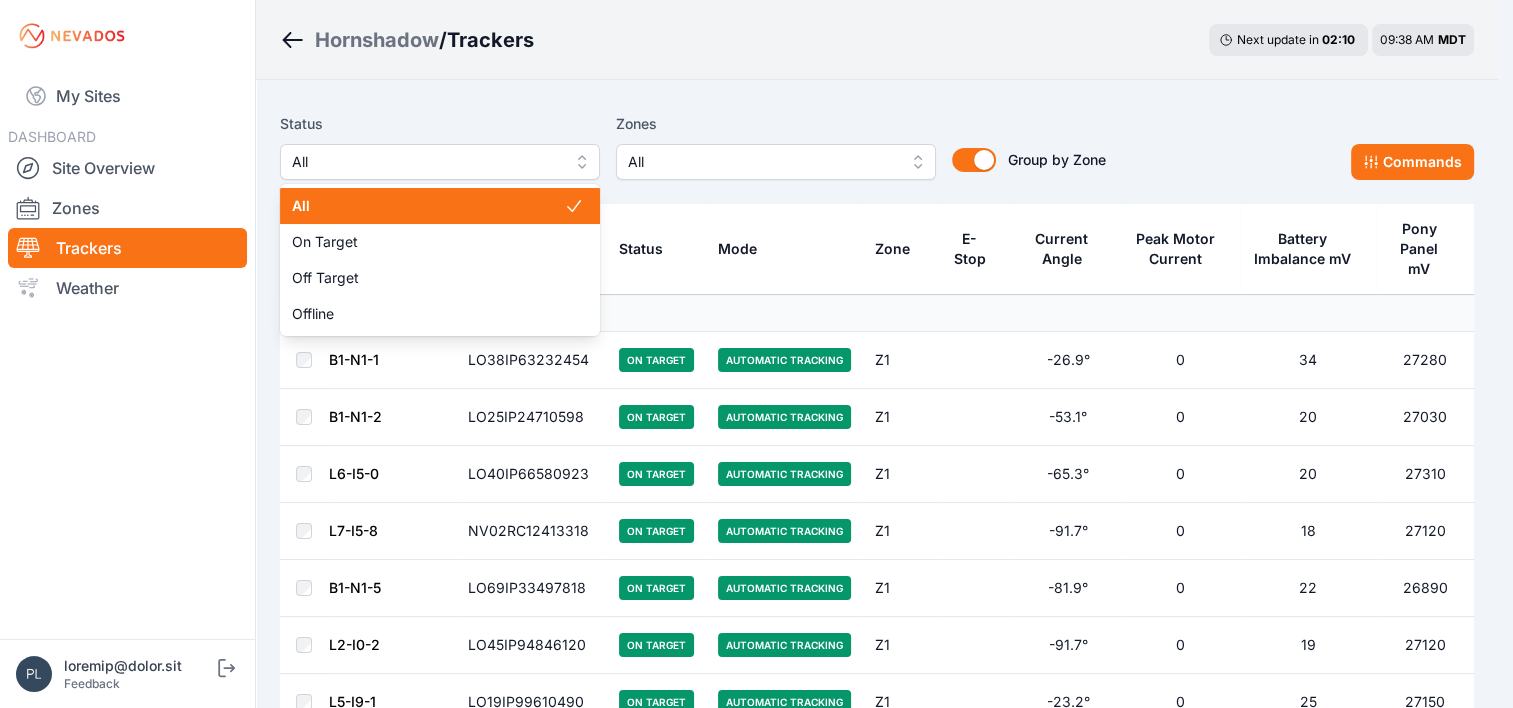 click on "All" at bounding box center (440, 162) 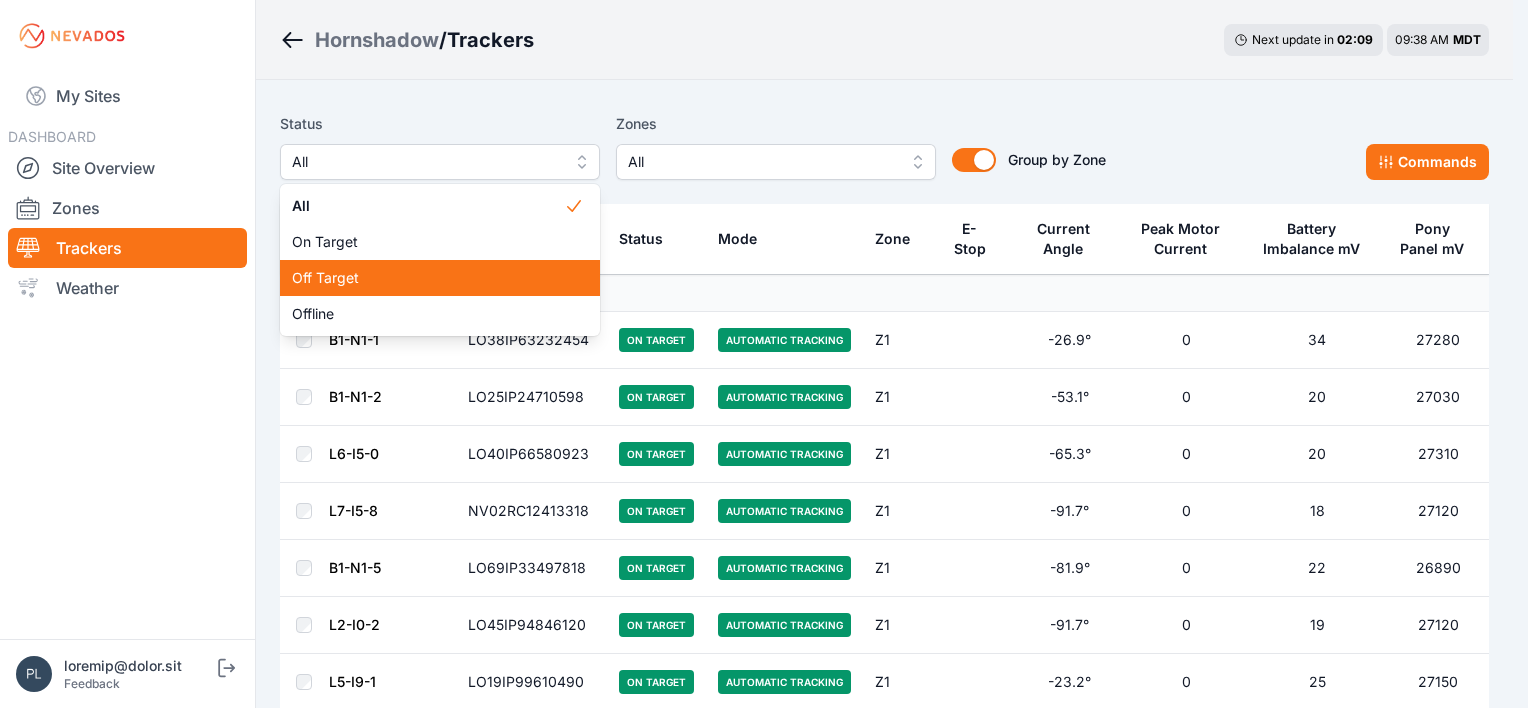 click on "Off Target" at bounding box center (440, 278) 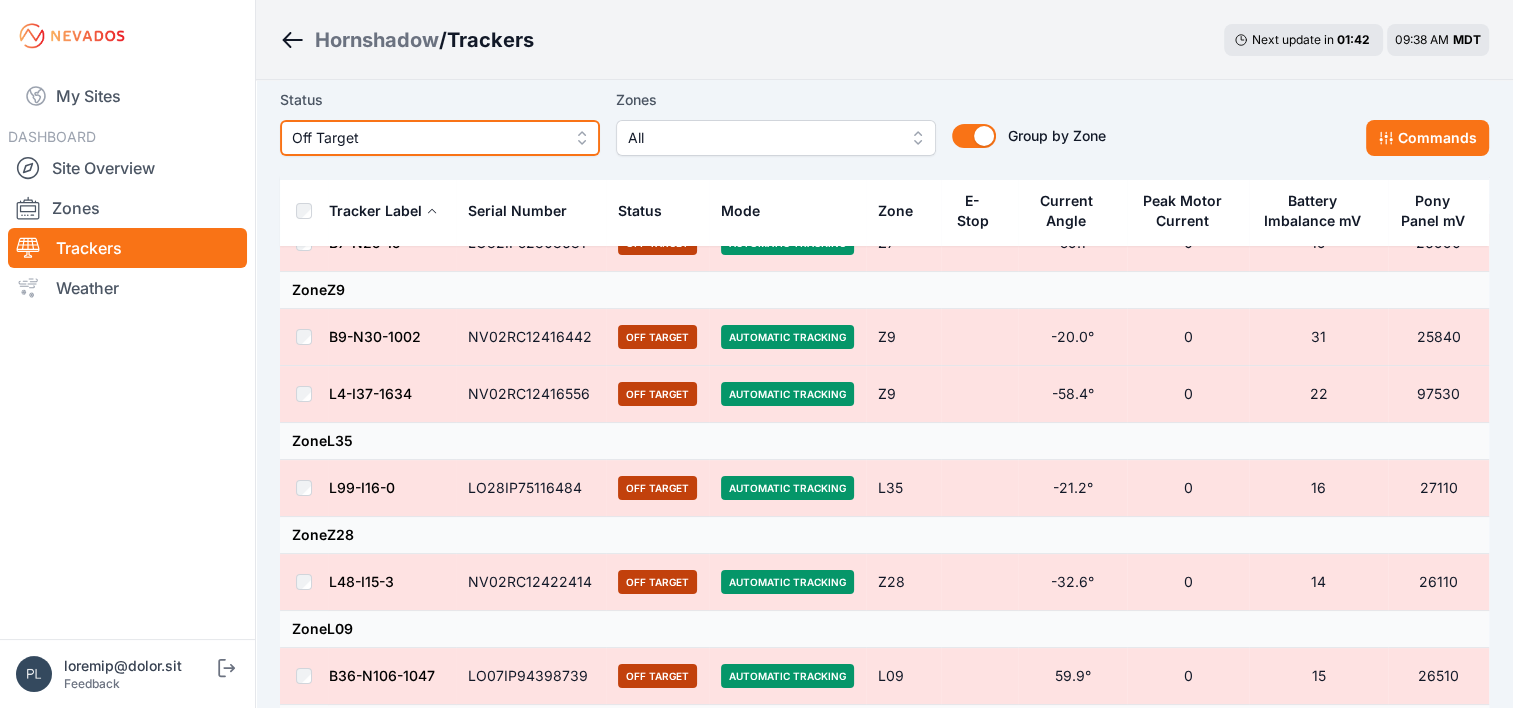 scroll, scrollTop: 88, scrollLeft: 0, axis: vertical 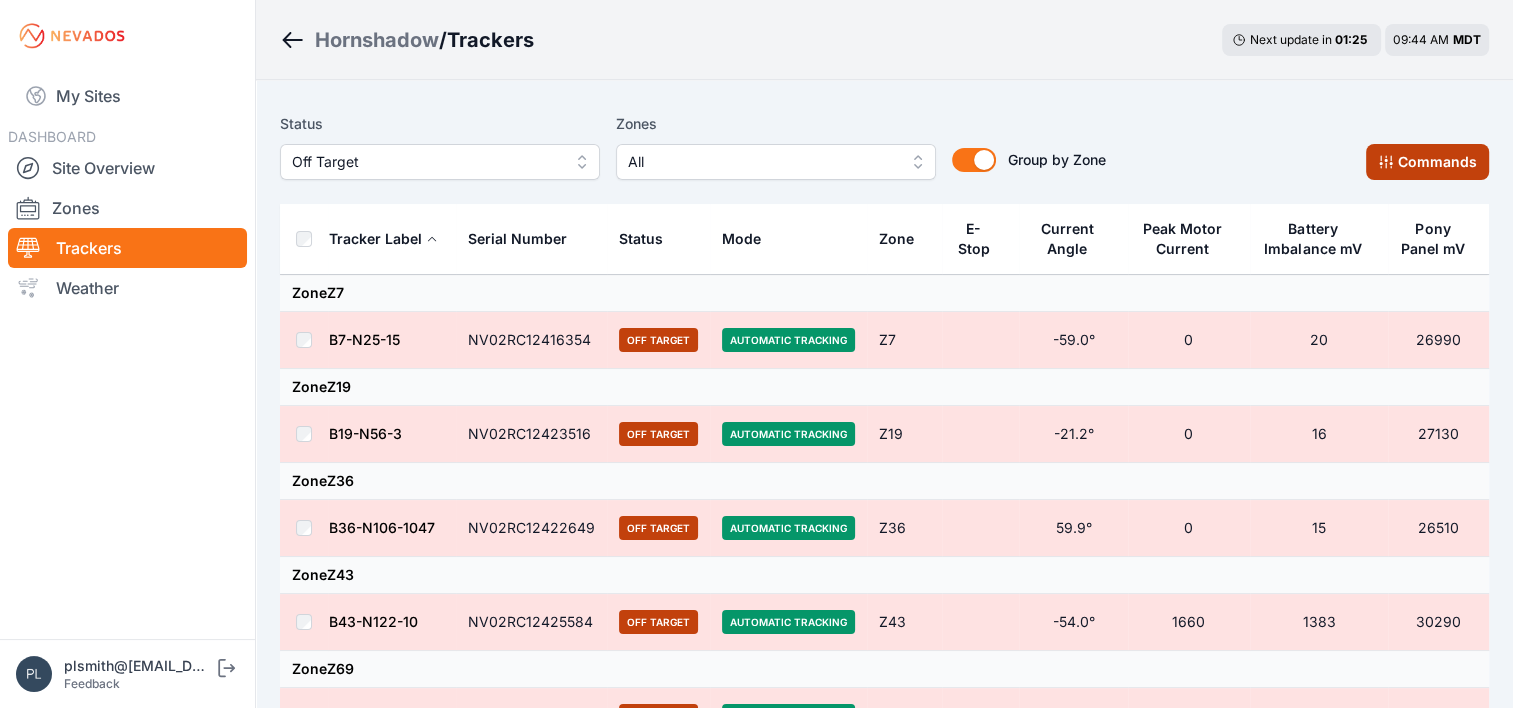 click on "Commands" at bounding box center (1427, 162) 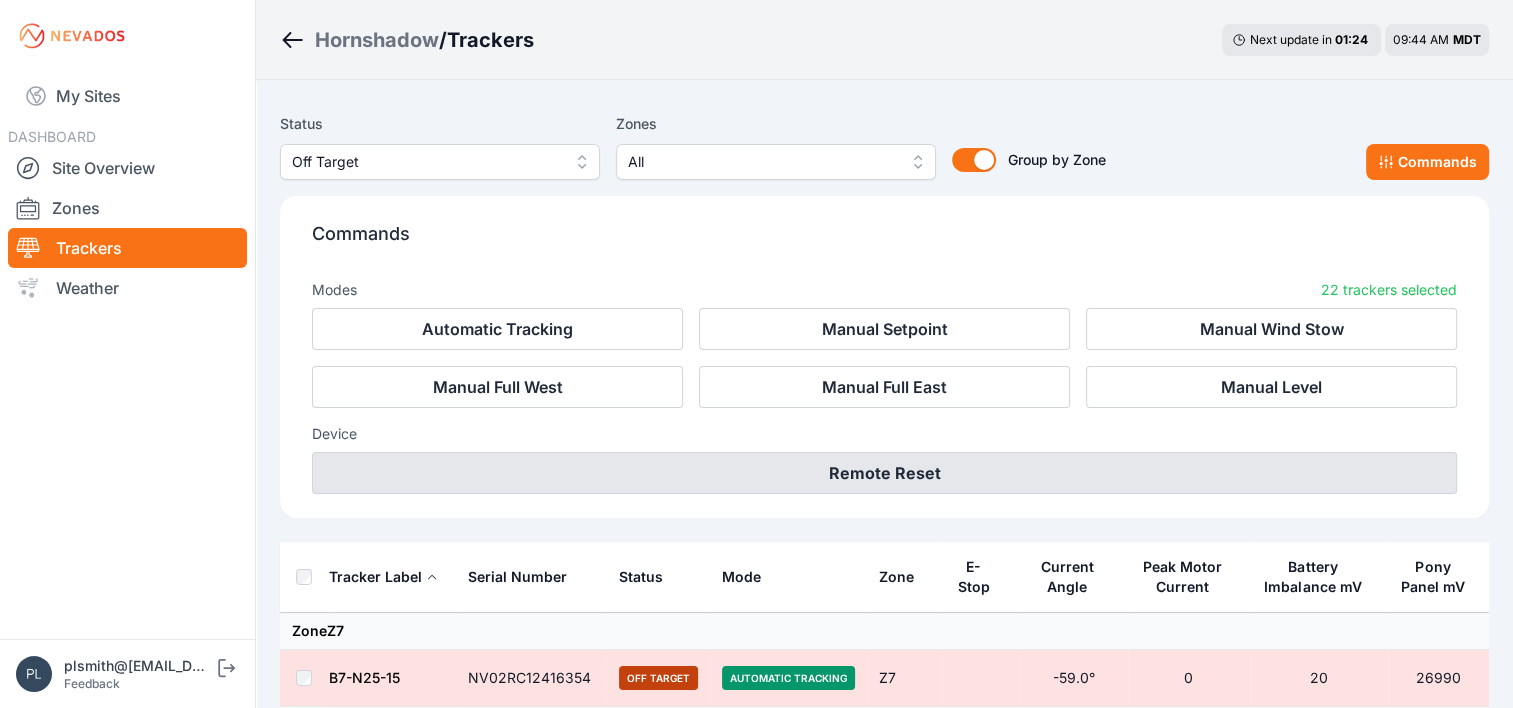 click on "Remote Reset" at bounding box center [884, 473] 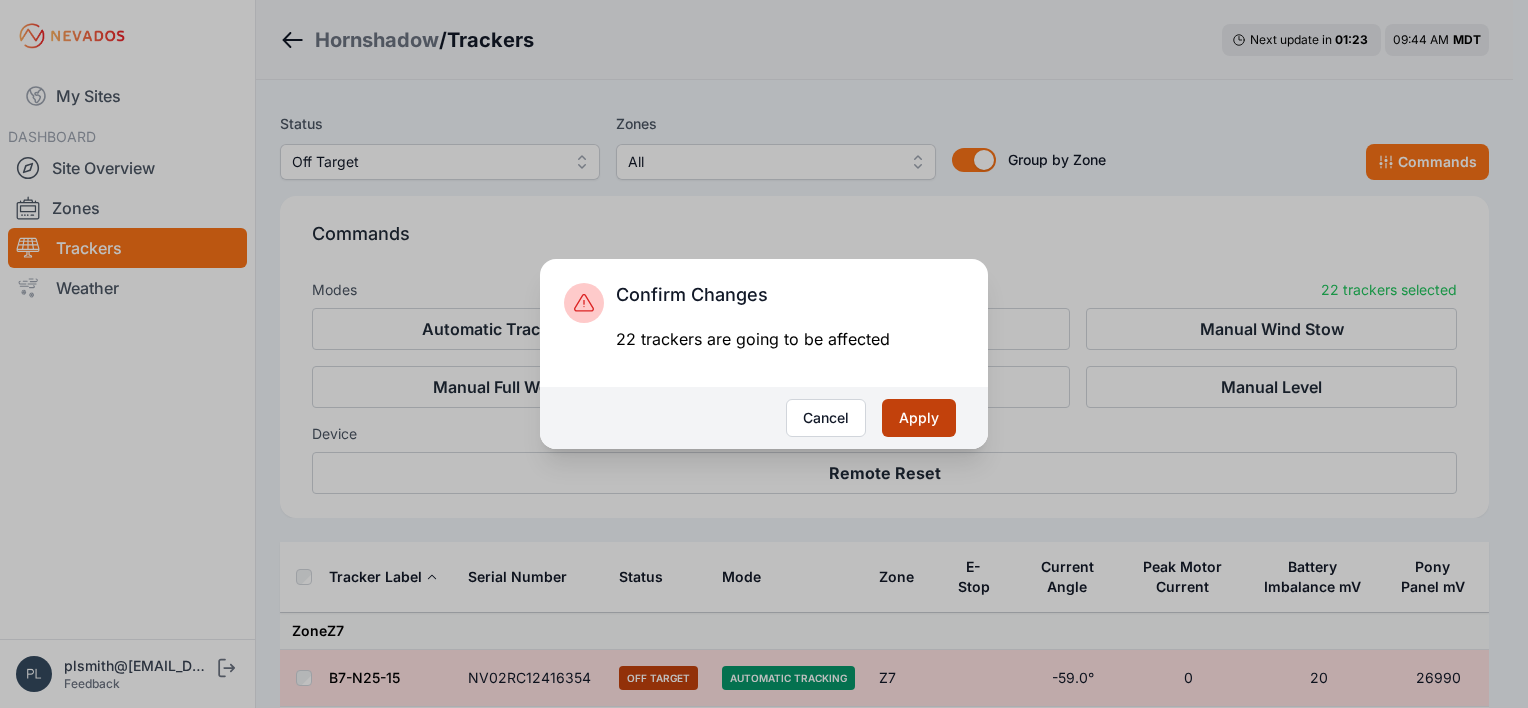 click on "Apply" at bounding box center (919, 418) 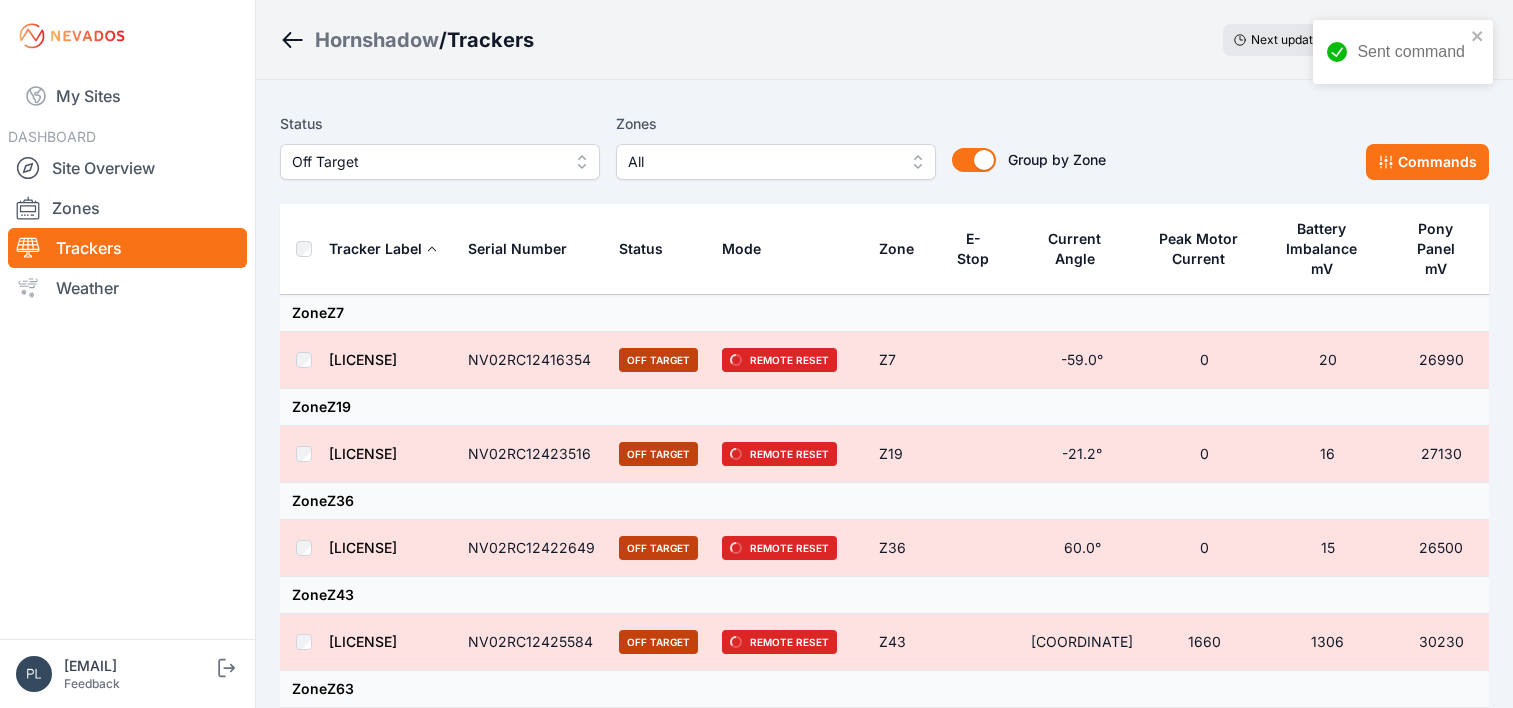 scroll, scrollTop: 0, scrollLeft: 0, axis: both 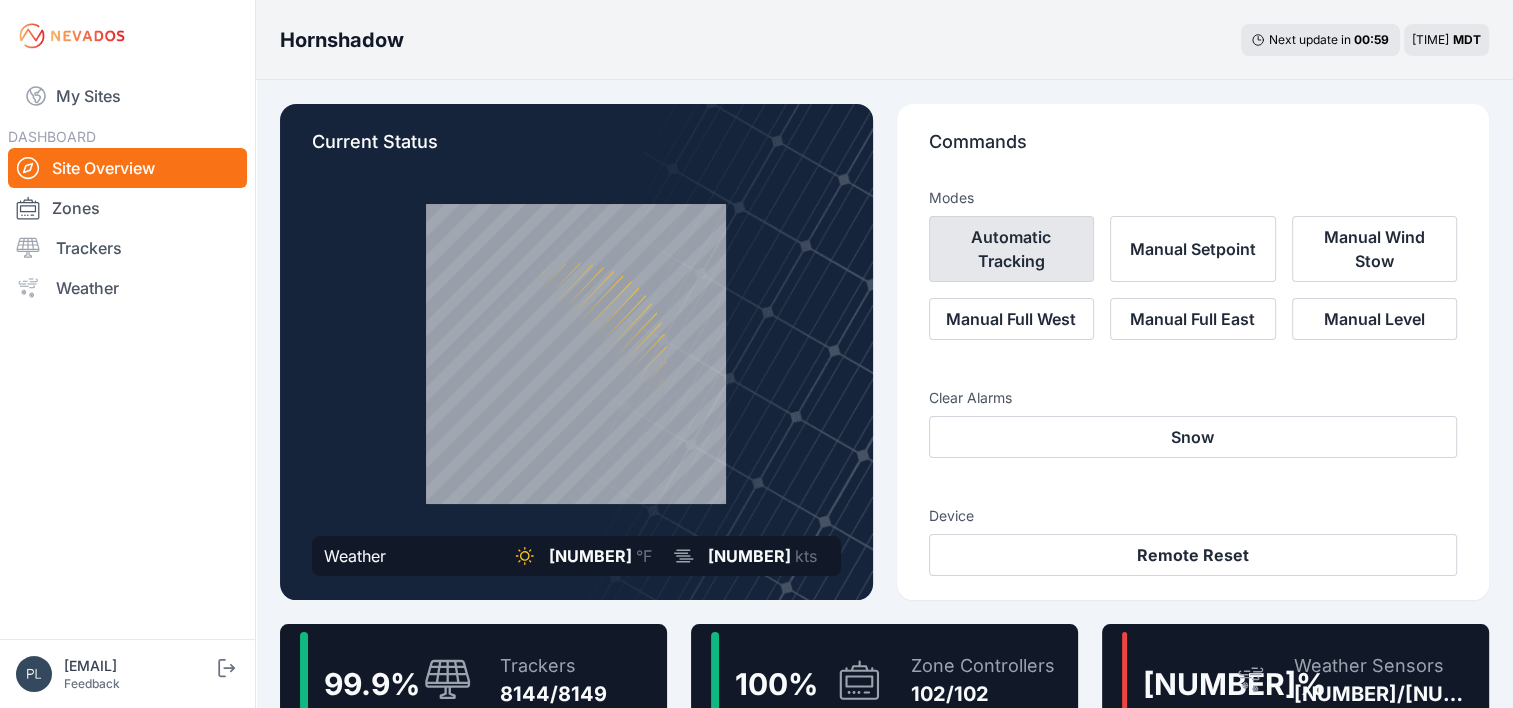 click on "Automatic Tracking" at bounding box center [1012, 249] 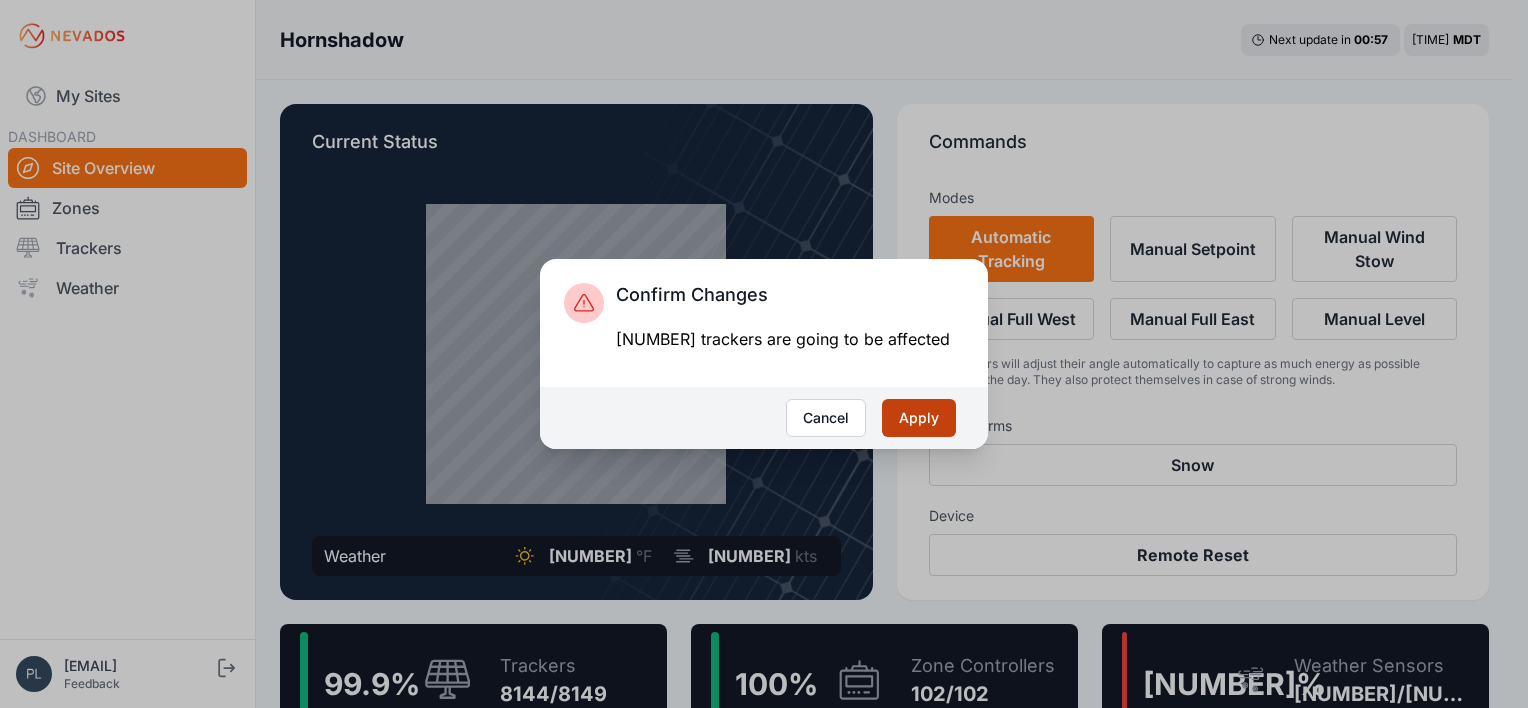 click on "Apply" at bounding box center [919, 418] 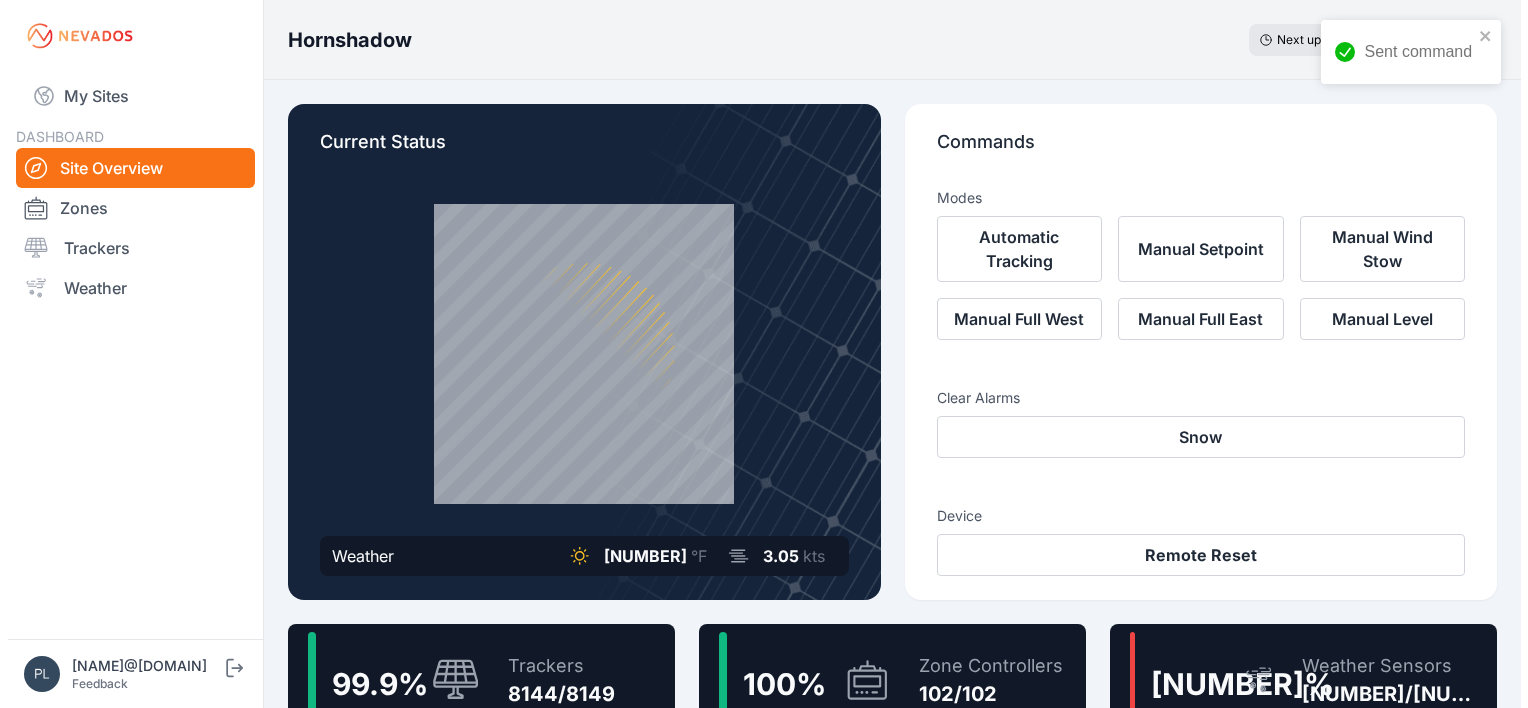 scroll, scrollTop: 0, scrollLeft: 0, axis: both 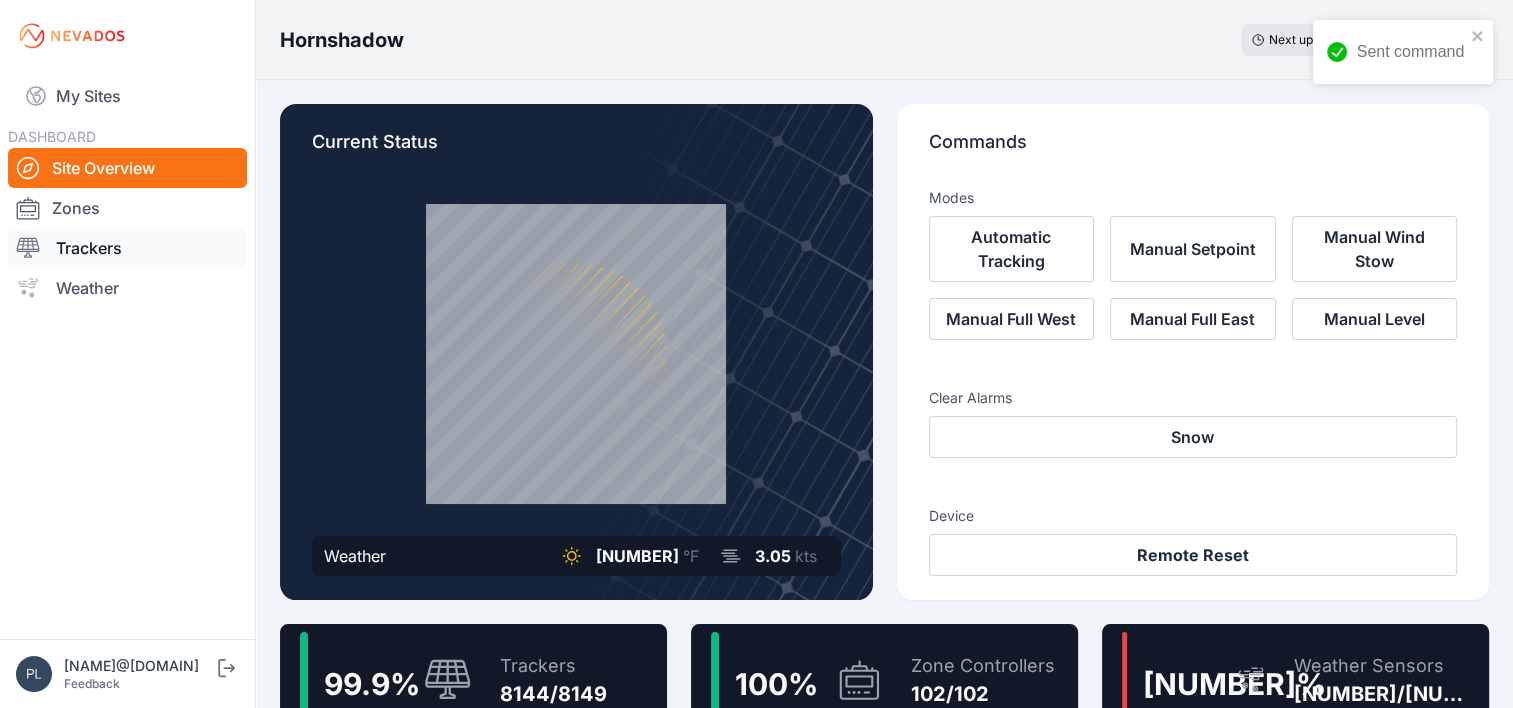 click on "Trackers" at bounding box center [127, 248] 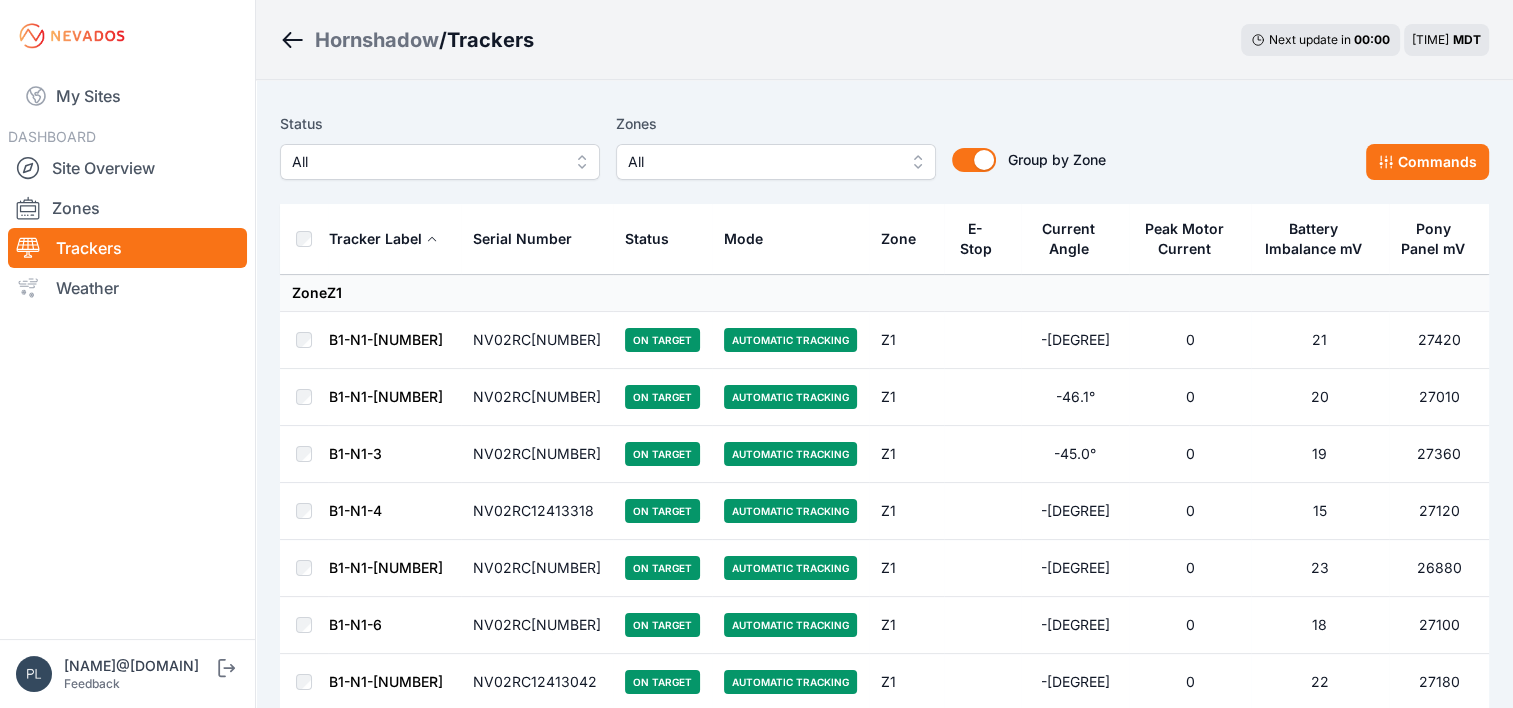 click on "All" at bounding box center (426, 162) 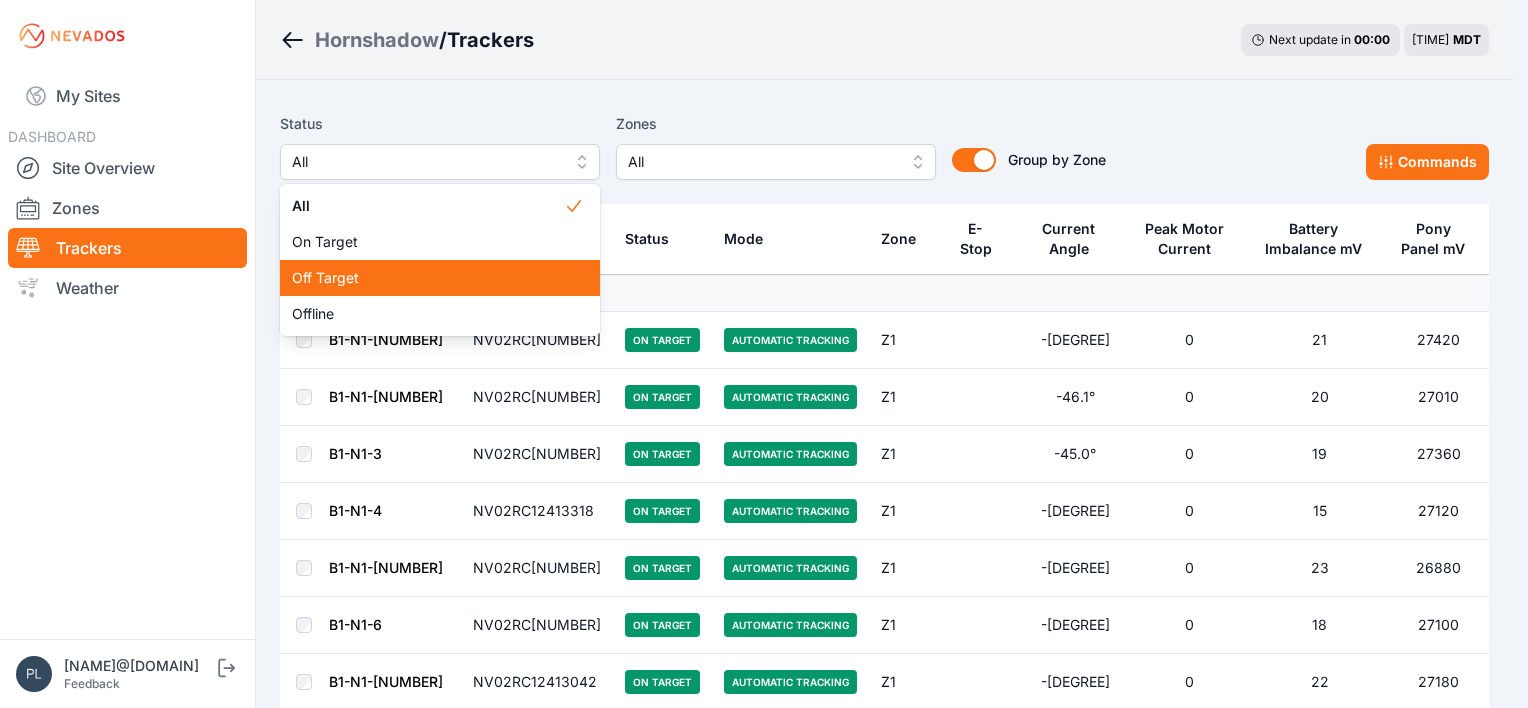 click on "Off Target" at bounding box center [428, 278] 